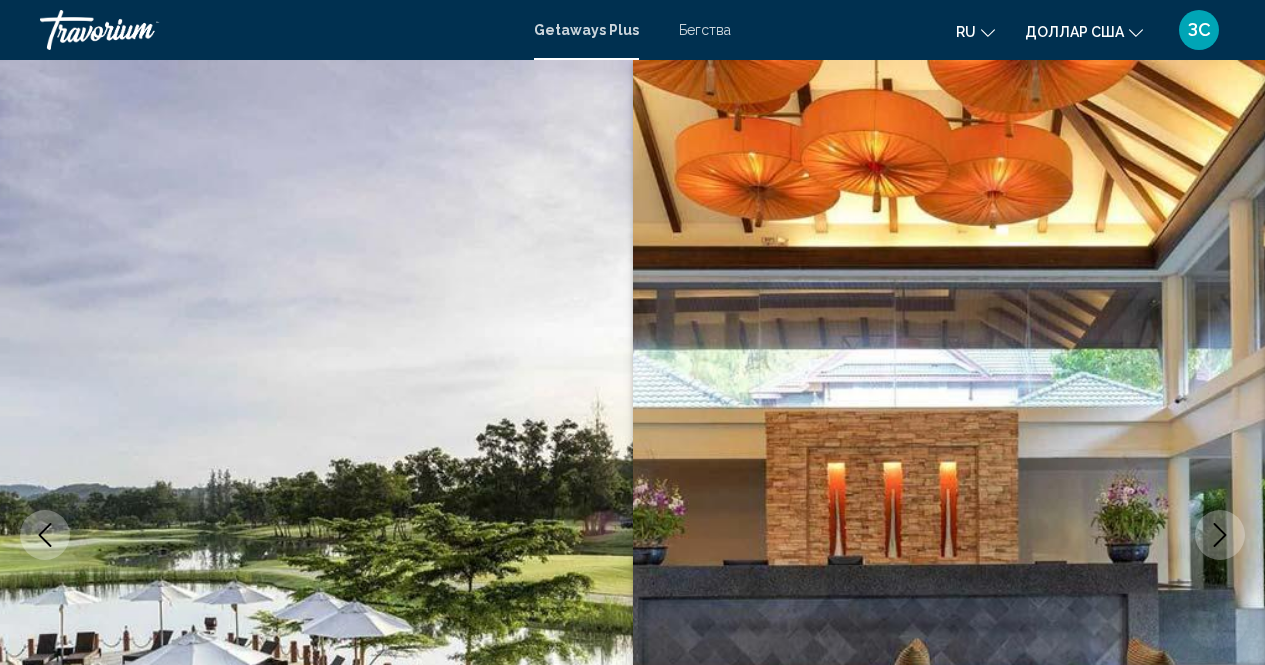 scroll, scrollTop: 0, scrollLeft: 0, axis: both 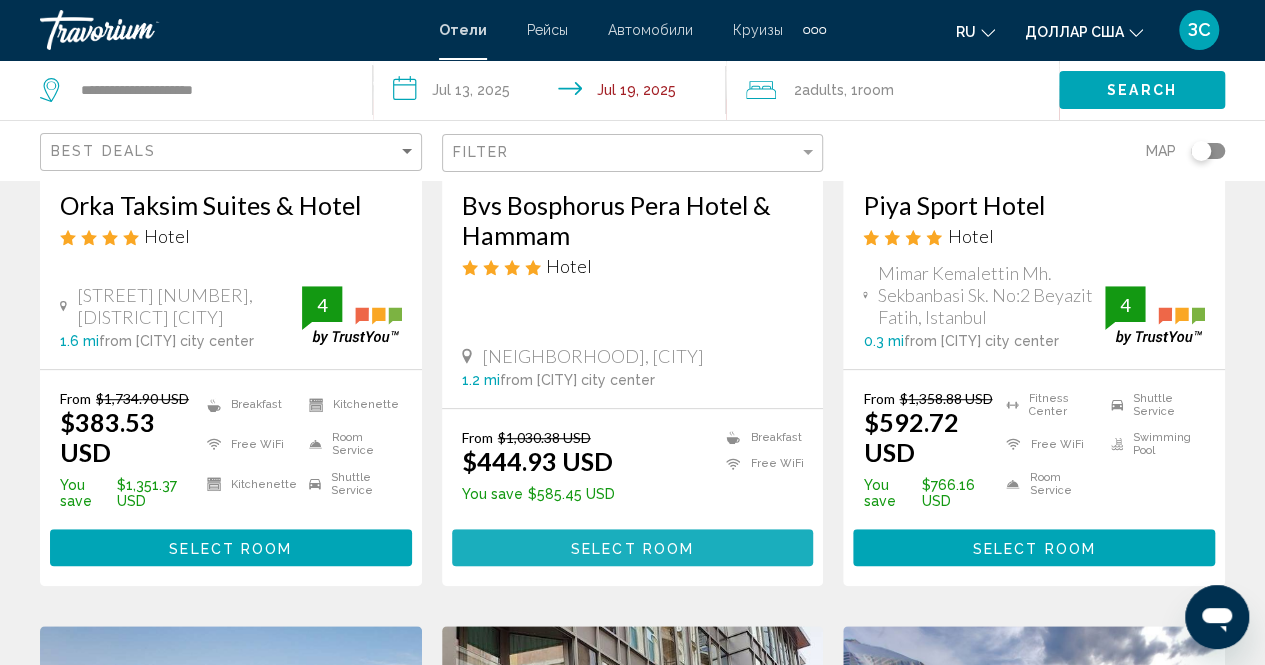 click on "Select Room" at bounding box center [632, 548] 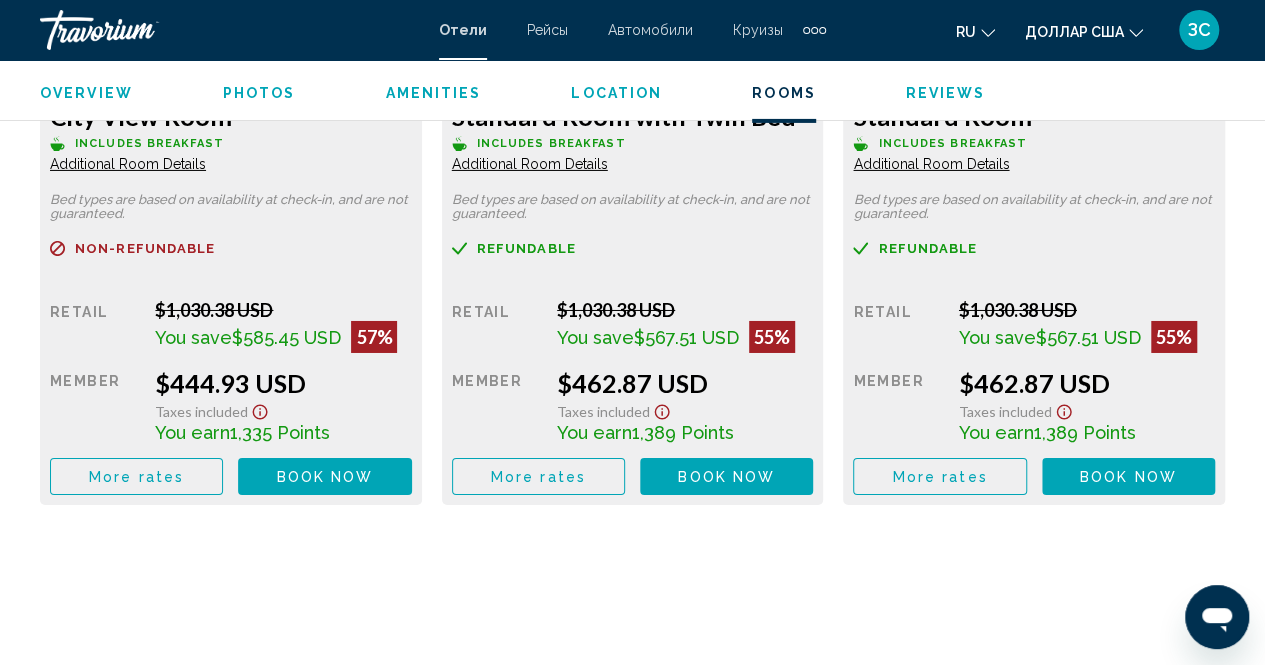 scroll, scrollTop: 3302, scrollLeft: 0, axis: vertical 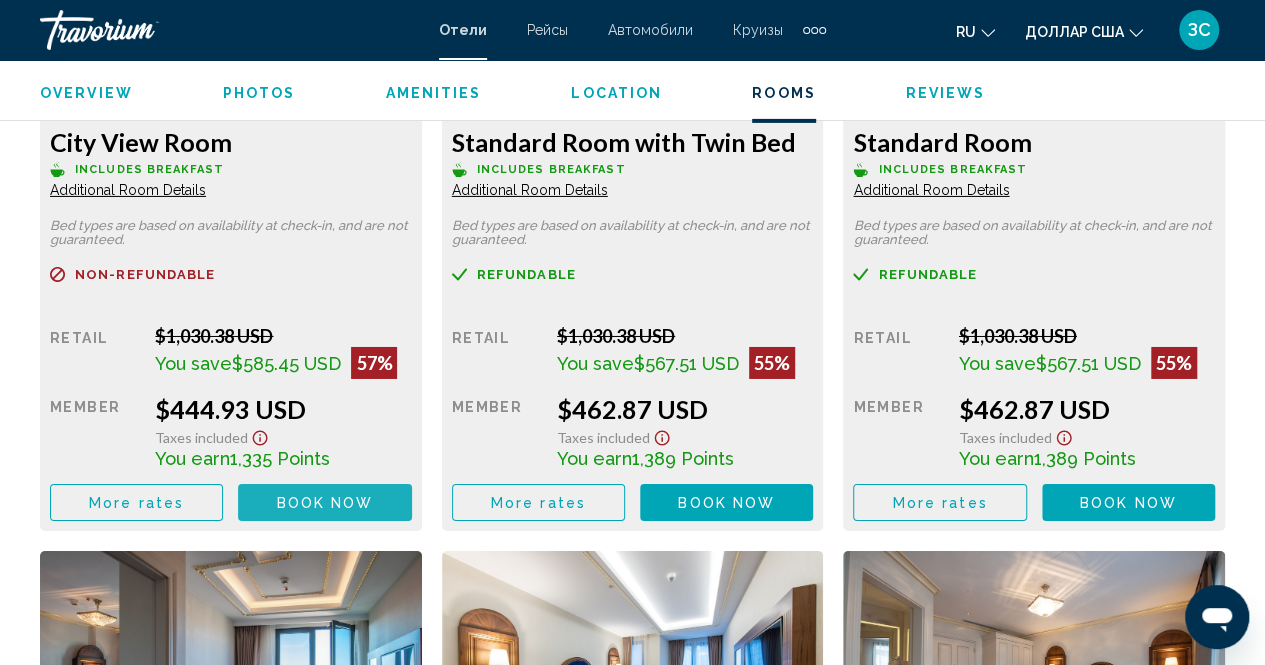 click on "Book now" at bounding box center (325, 503) 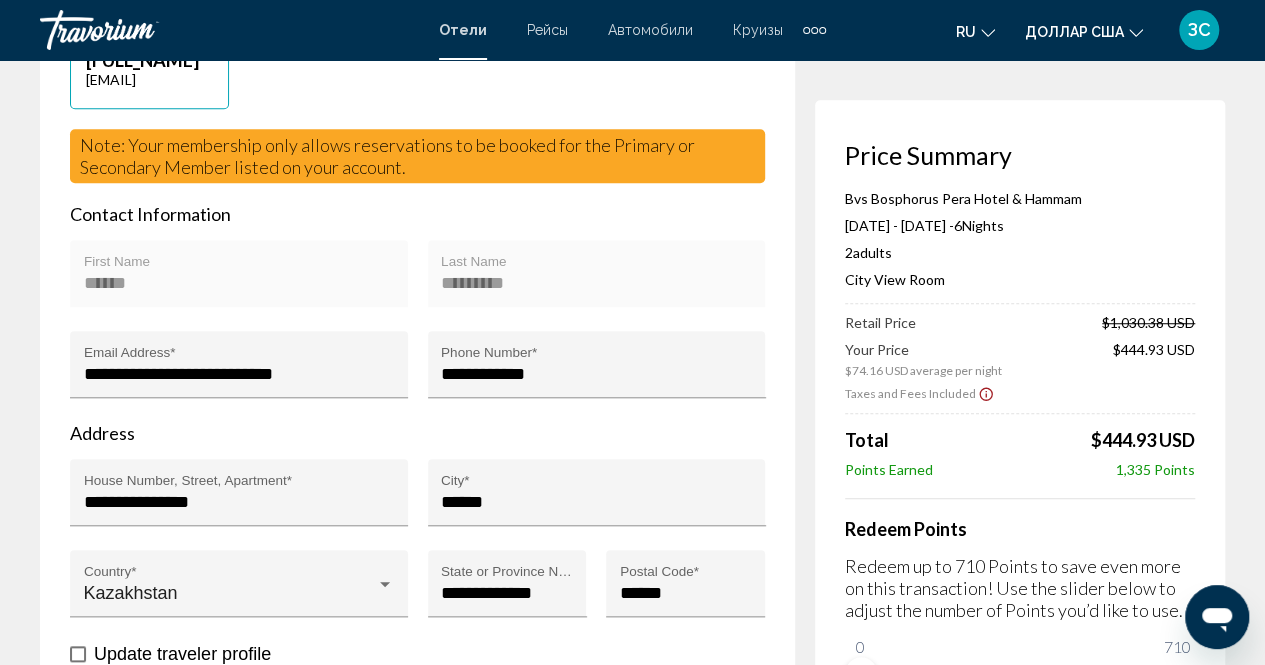 scroll, scrollTop: 0, scrollLeft: 0, axis: both 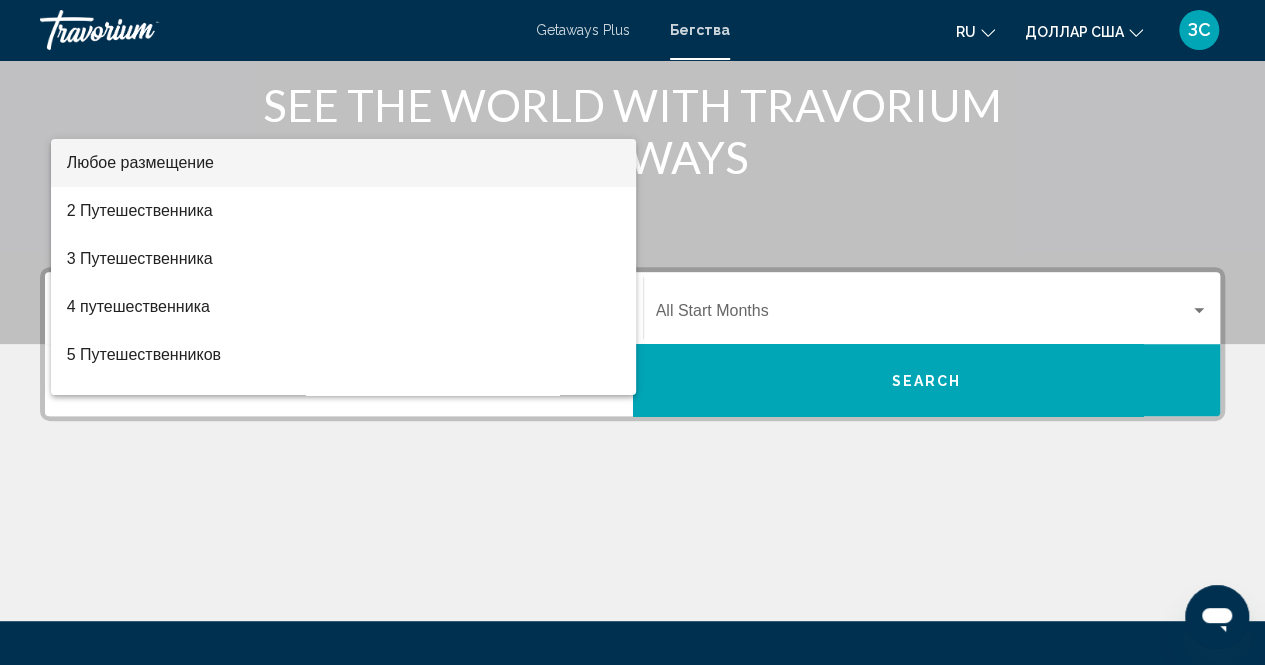 click at bounding box center [632, 332] 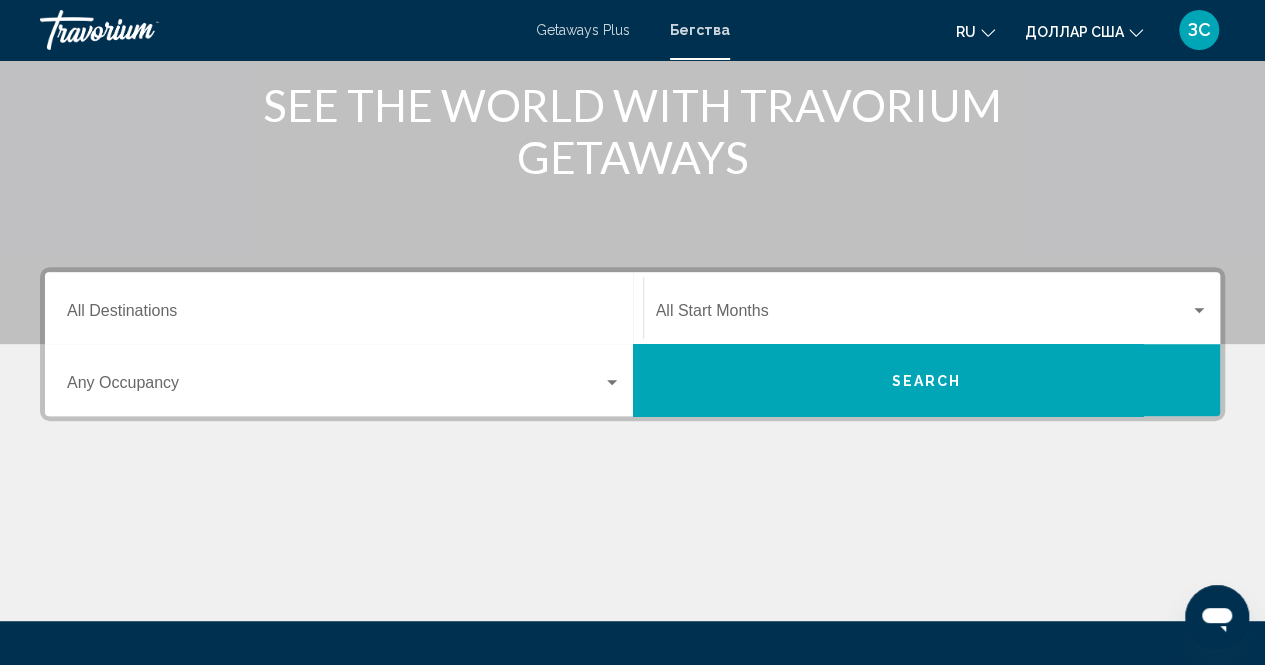 click on "Start Month All Start Months" at bounding box center (932, 308) 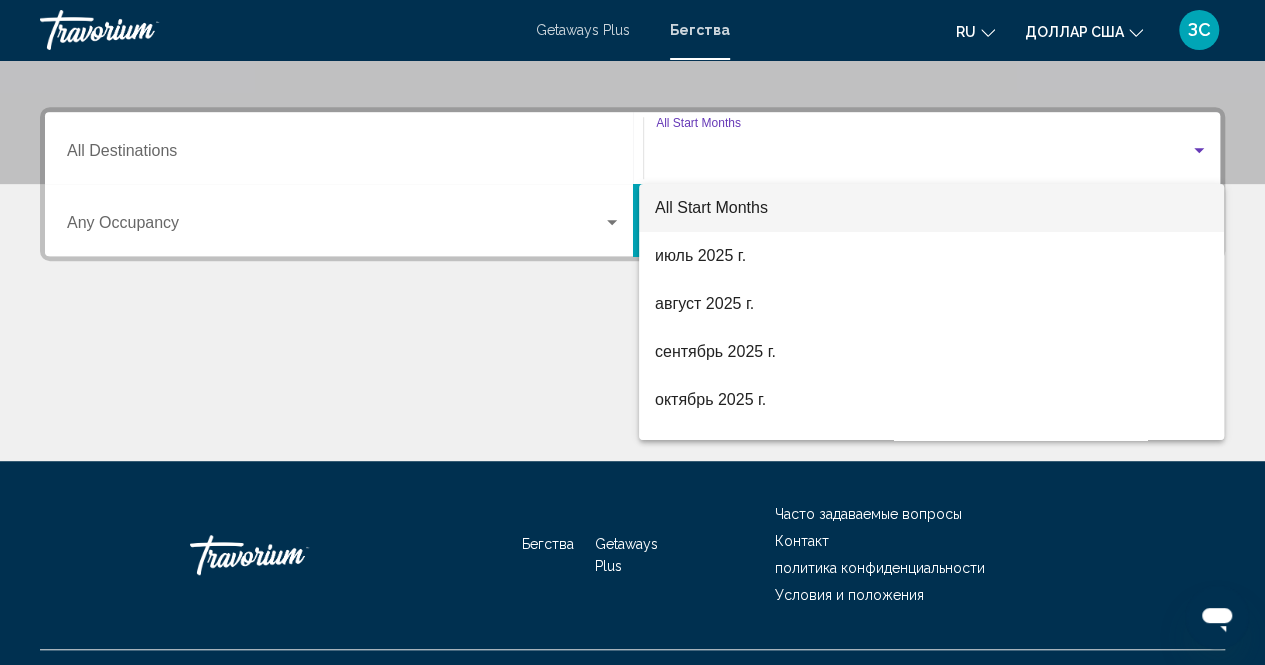 scroll, scrollTop: 456, scrollLeft: 0, axis: vertical 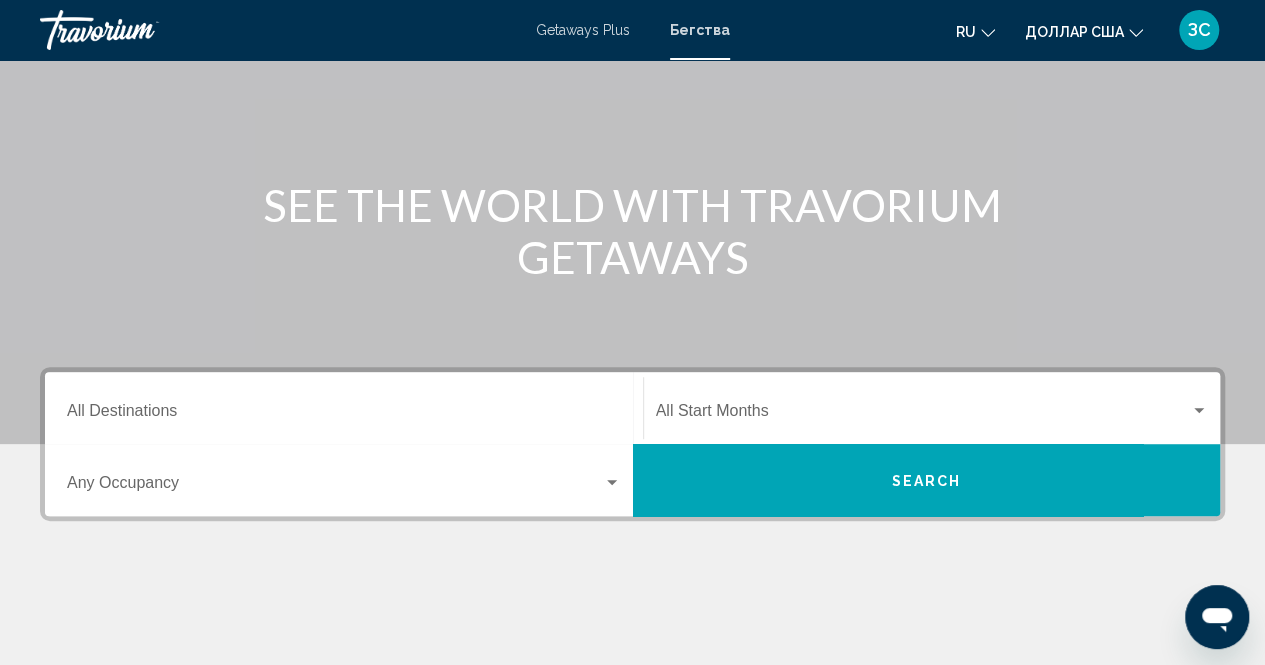click on "Destination All Destinations" at bounding box center [344, 408] 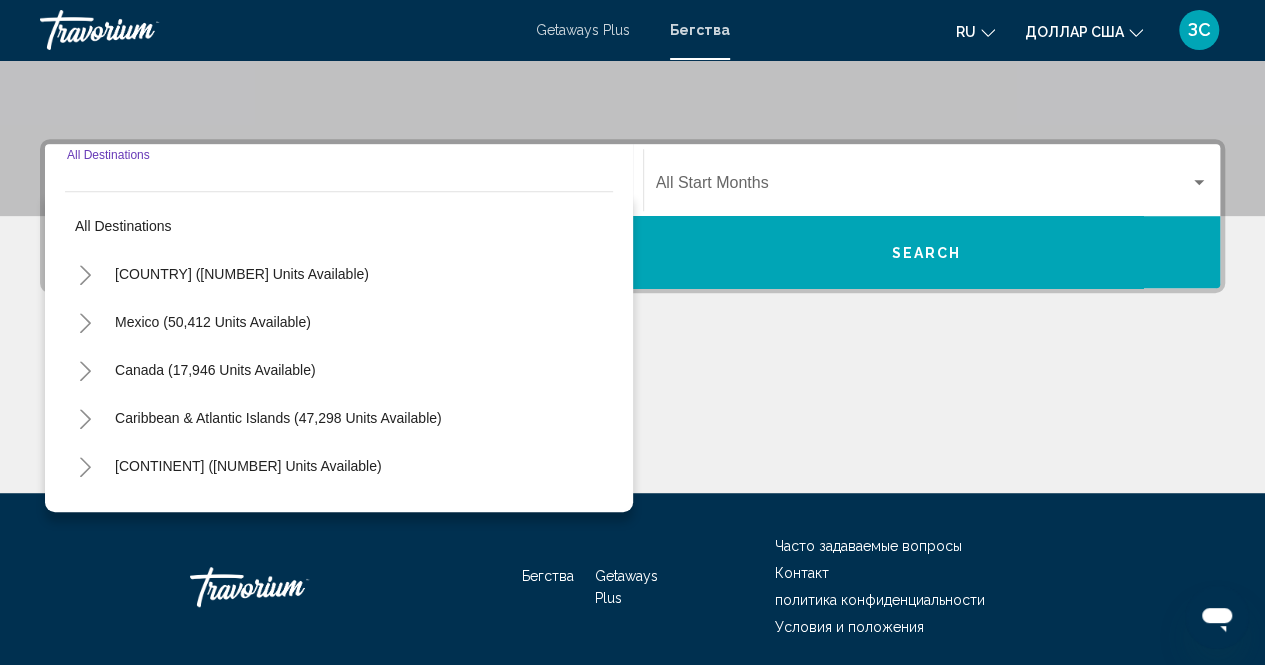 scroll, scrollTop: 456, scrollLeft: 0, axis: vertical 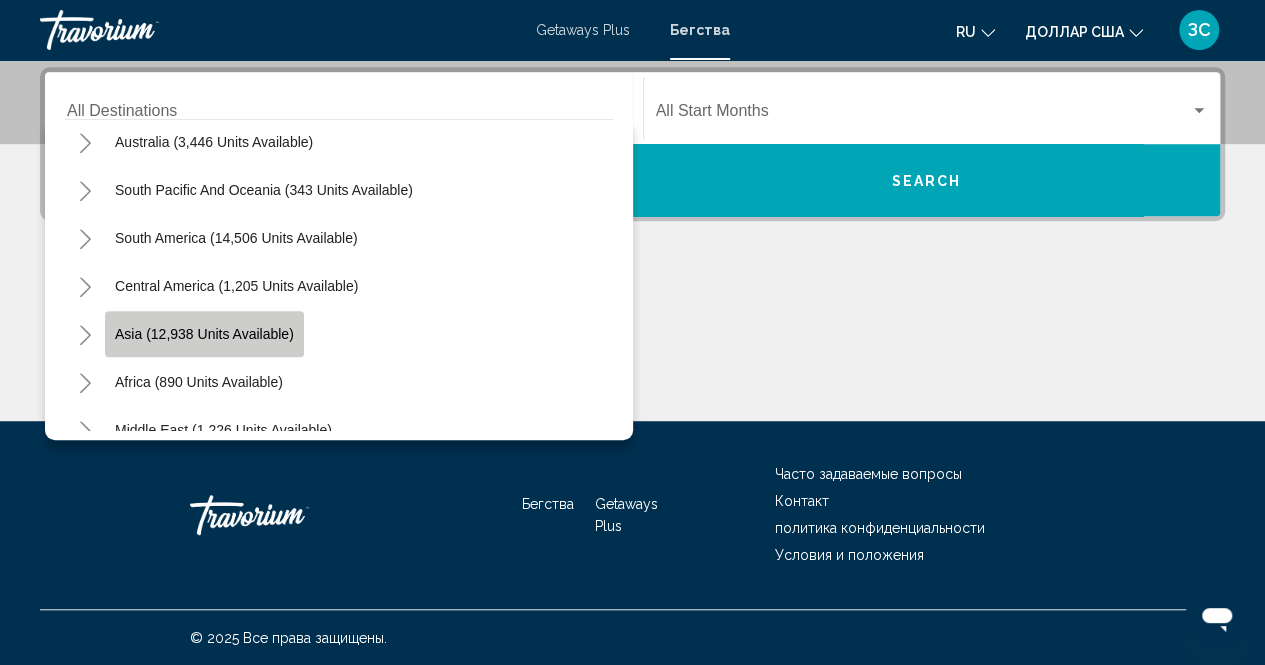 click on "Asia (12,938 units available)" at bounding box center [204, 334] 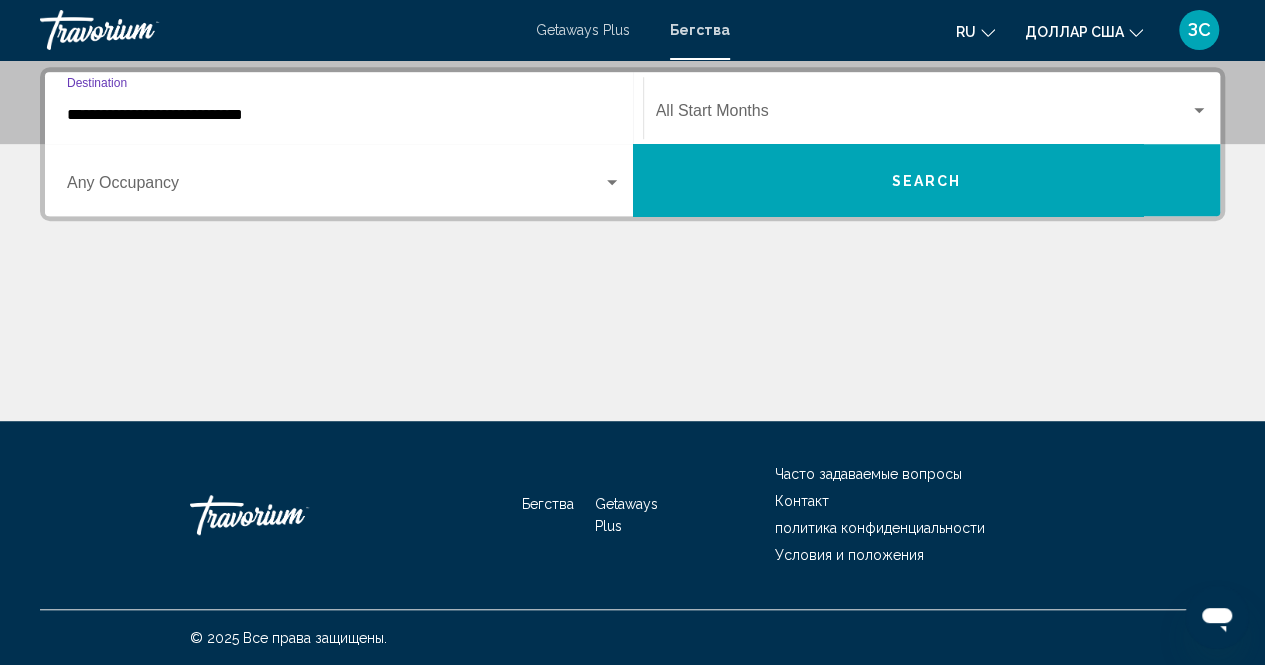 click on "**********" at bounding box center [344, 115] 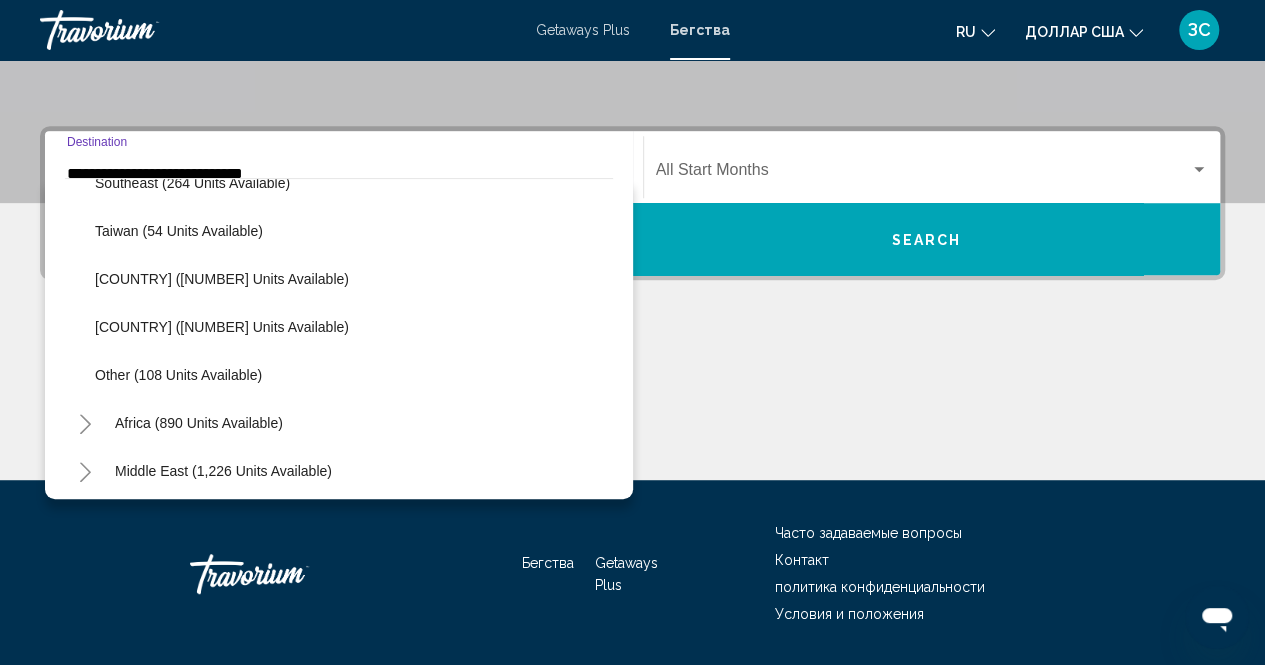 scroll, scrollTop: 1044, scrollLeft: 0, axis: vertical 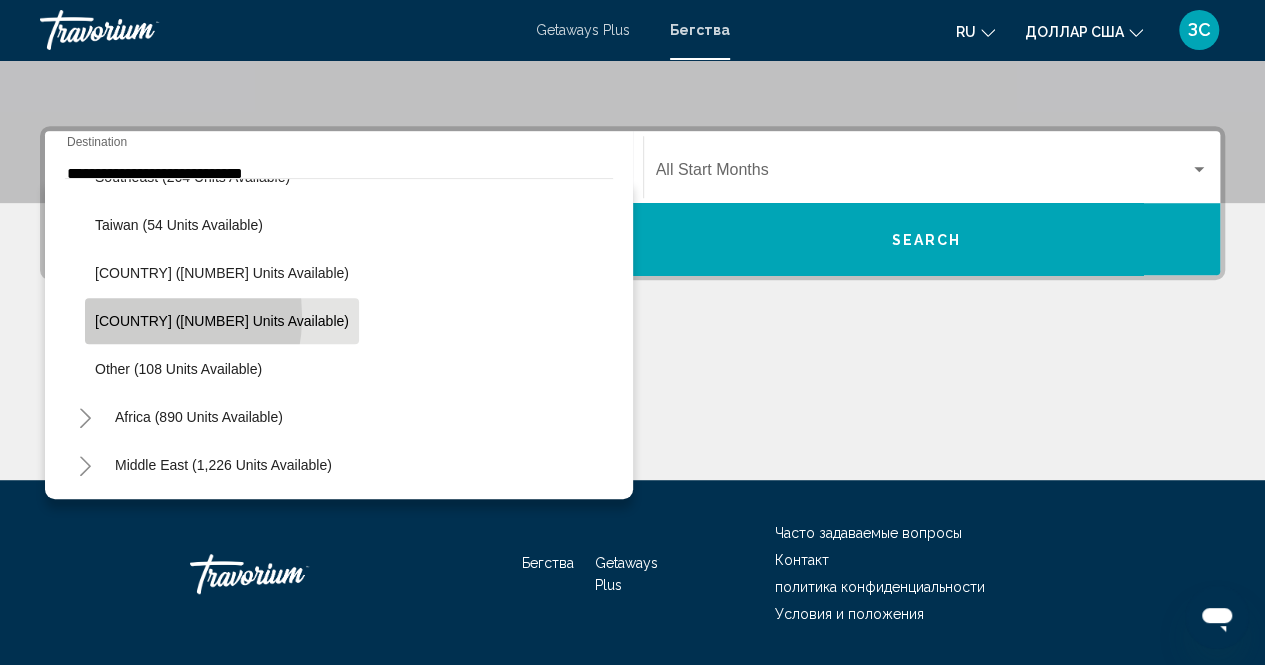click on "Vietnam (1,722 units available)" at bounding box center (222, 321) 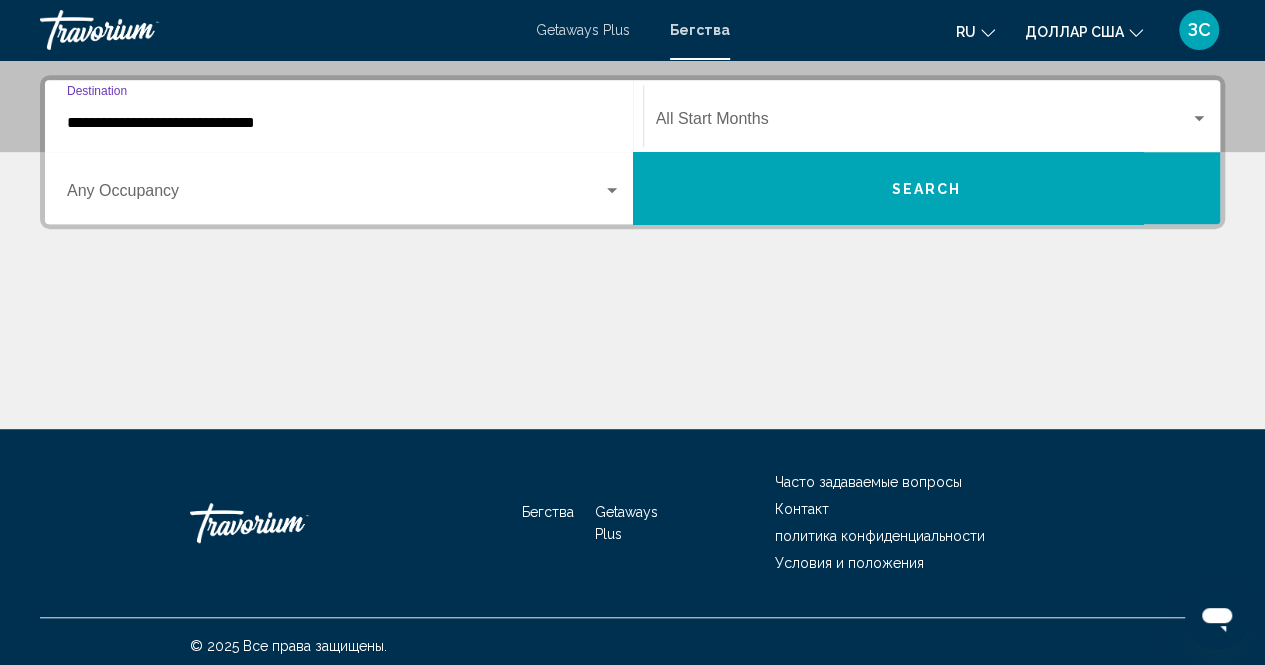 scroll, scrollTop: 456, scrollLeft: 0, axis: vertical 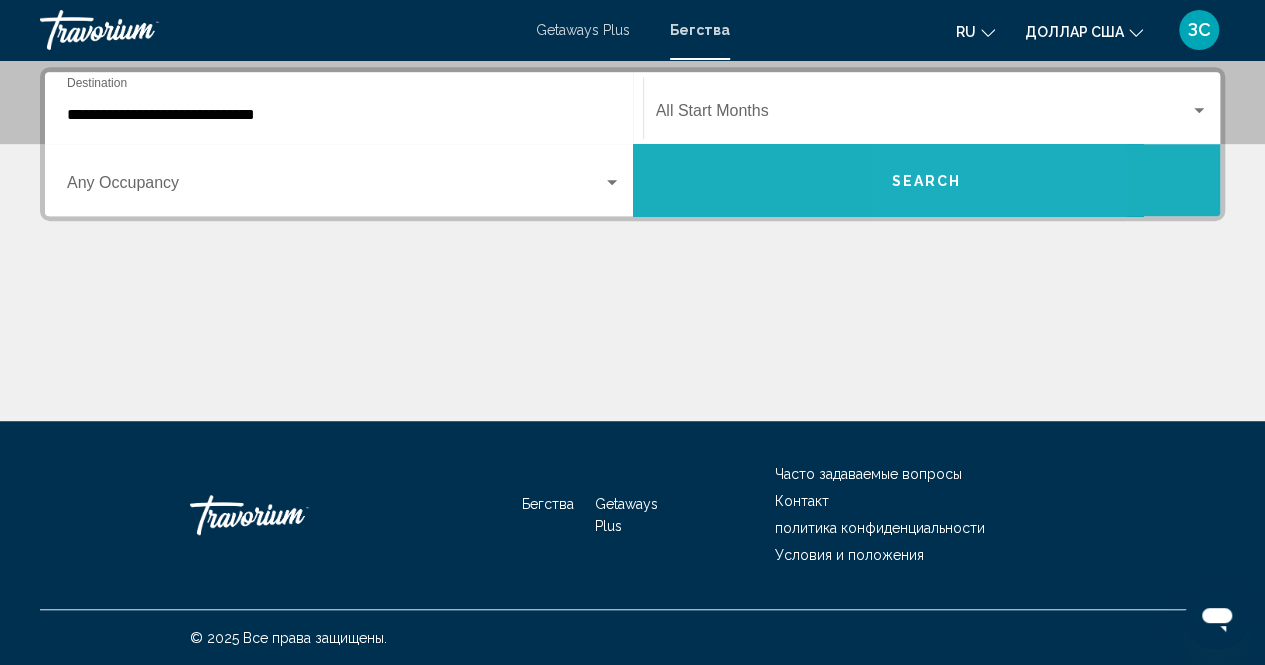 click on "Search" at bounding box center [926, 181] 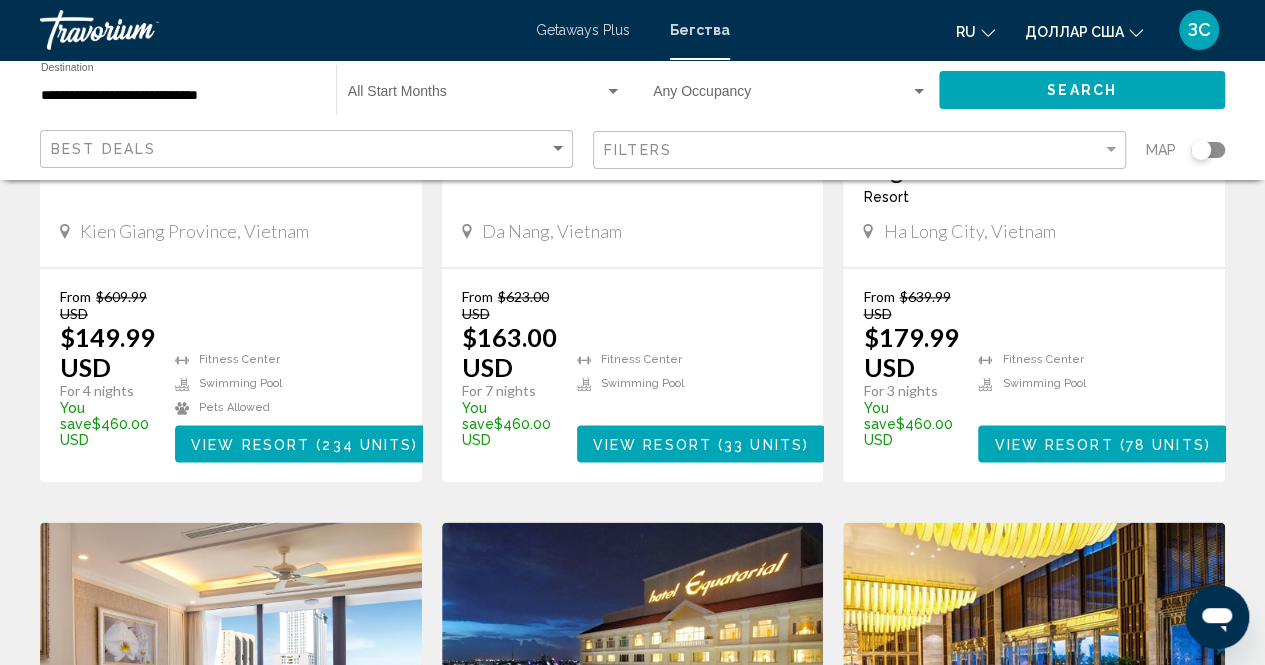scroll, scrollTop: 1300, scrollLeft: 0, axis: vertical 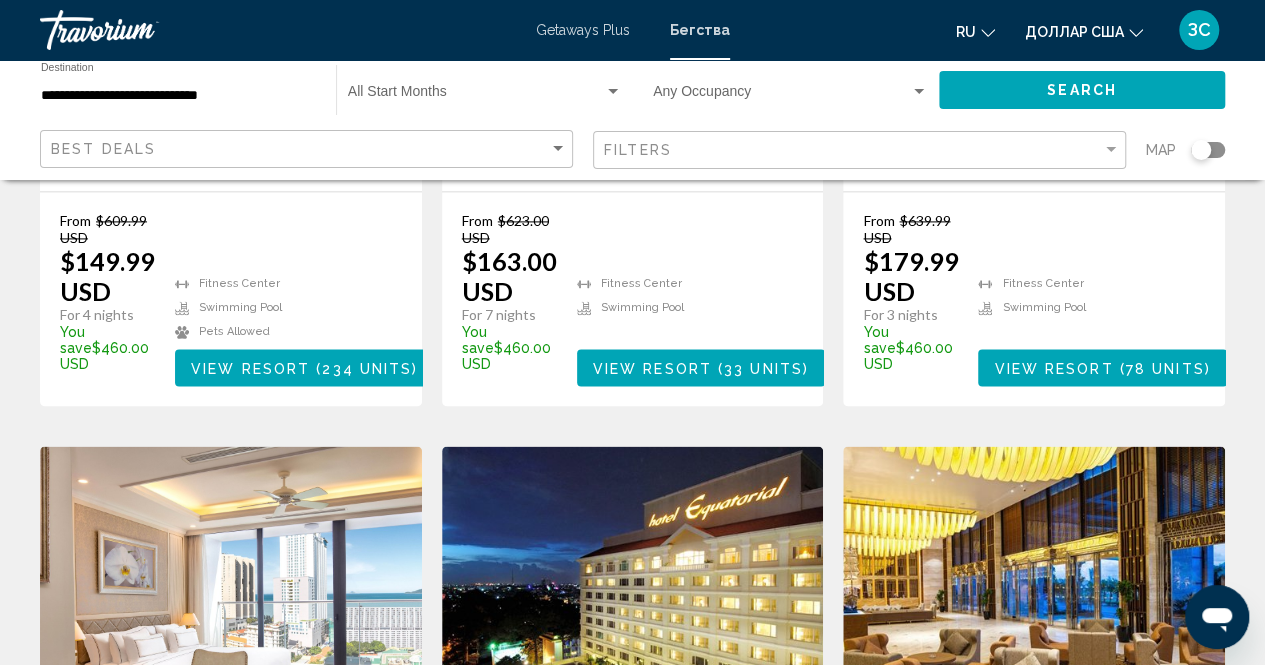 click at bounding box center (919, 92) 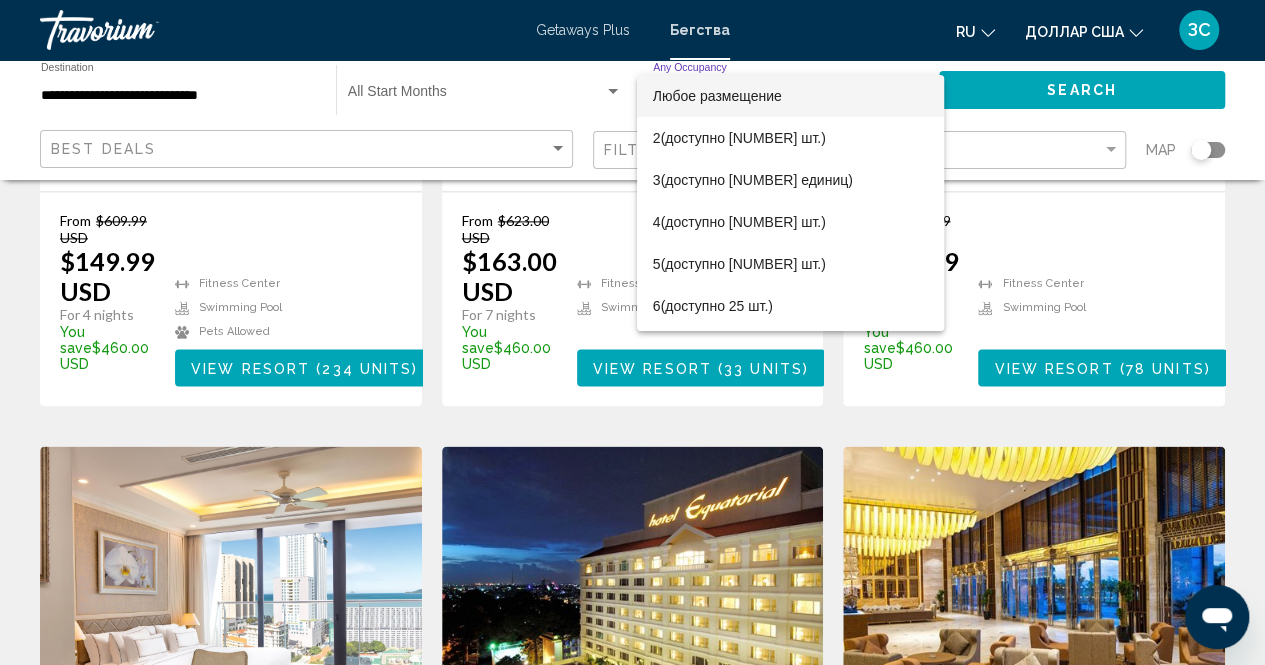 click at bounding box center [632, 332] 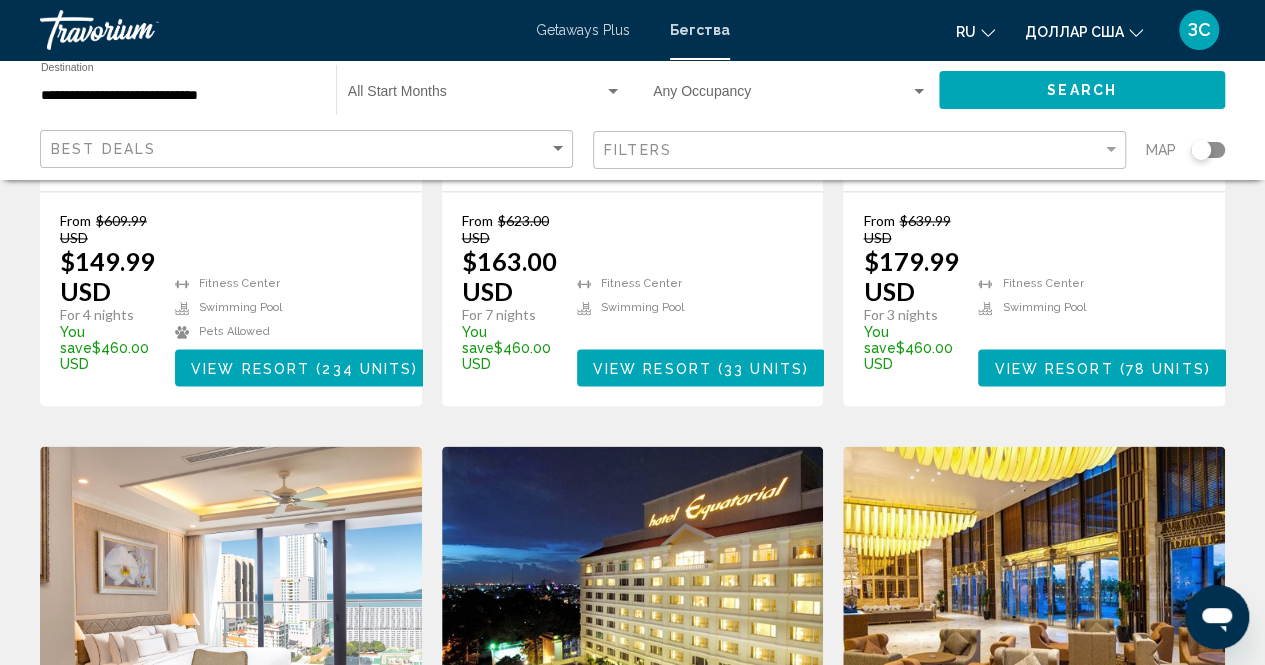 click on "Start Month All Start Months" at bounding box center (485, 90) 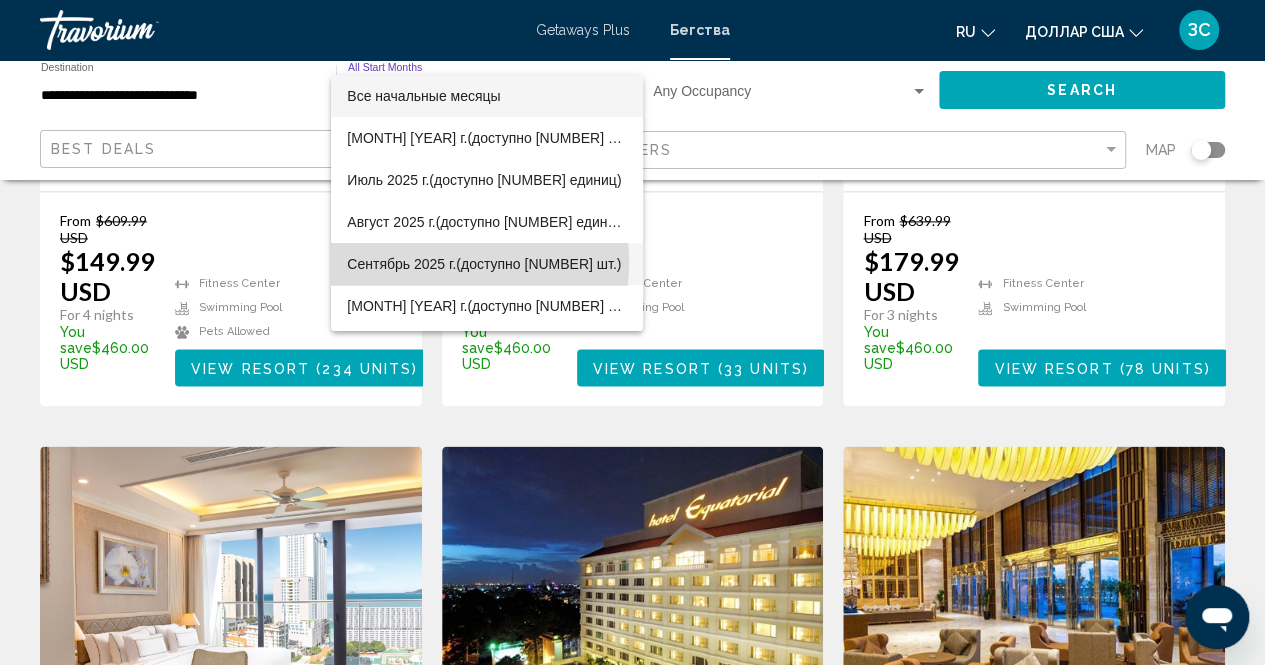 click on "Сентябрь 2025 г." at bounding box center [401, 264] 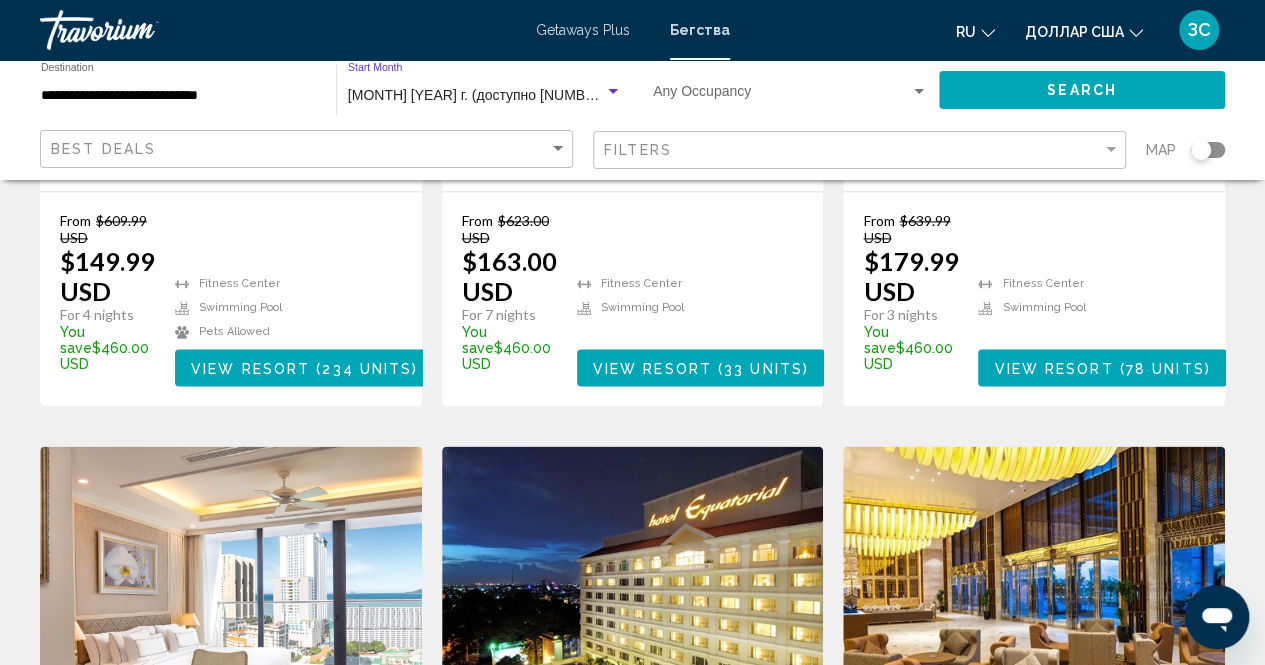 click on "Search" at bounding box center (1082, 91) 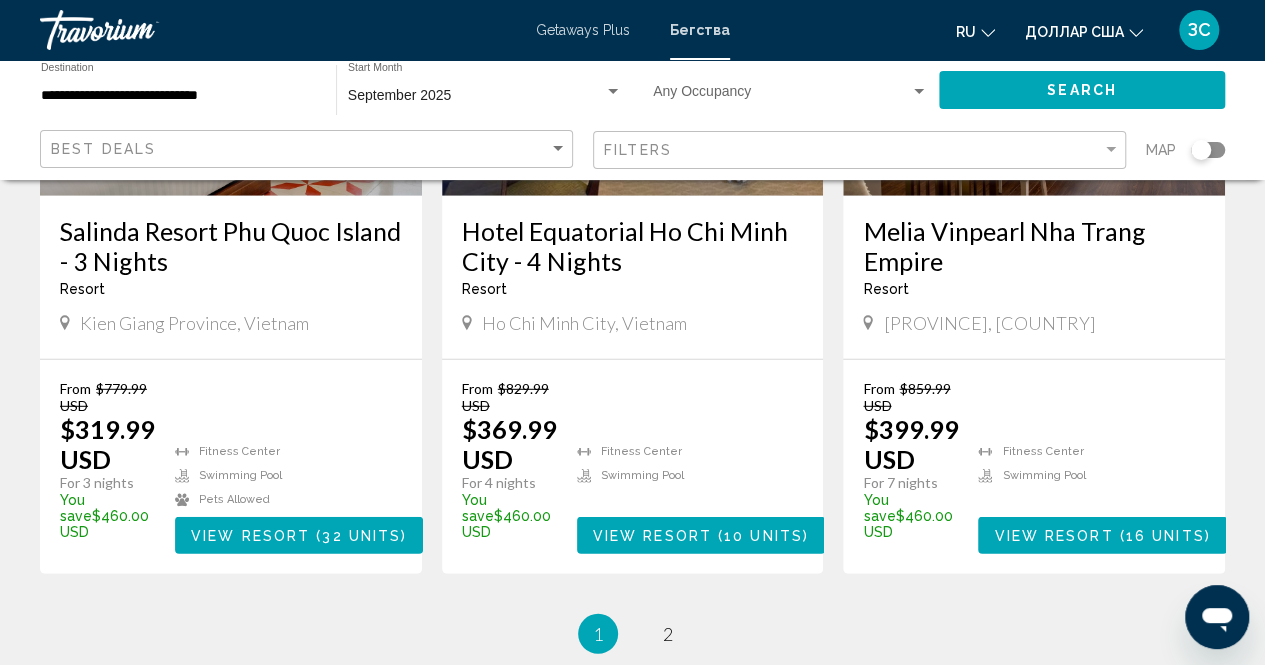 scroll, scrollTop: 2700, scrollLeft: 0, axis: vertical 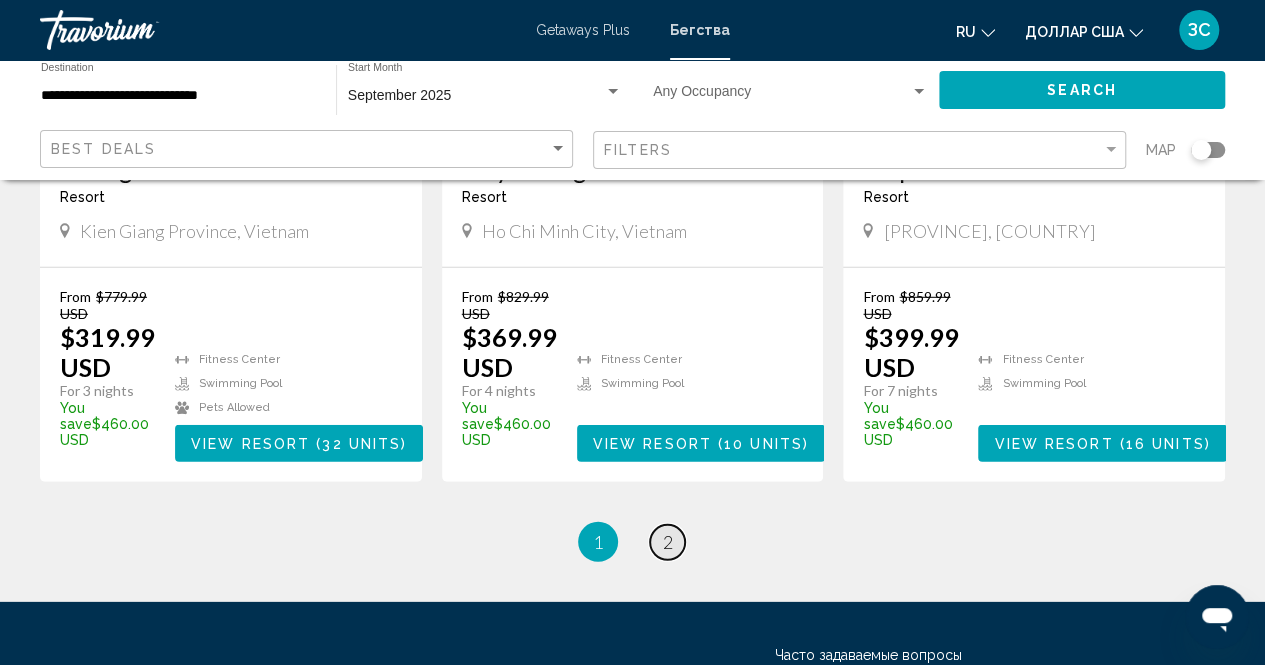 click on "2" at bounding box center (668, 542) 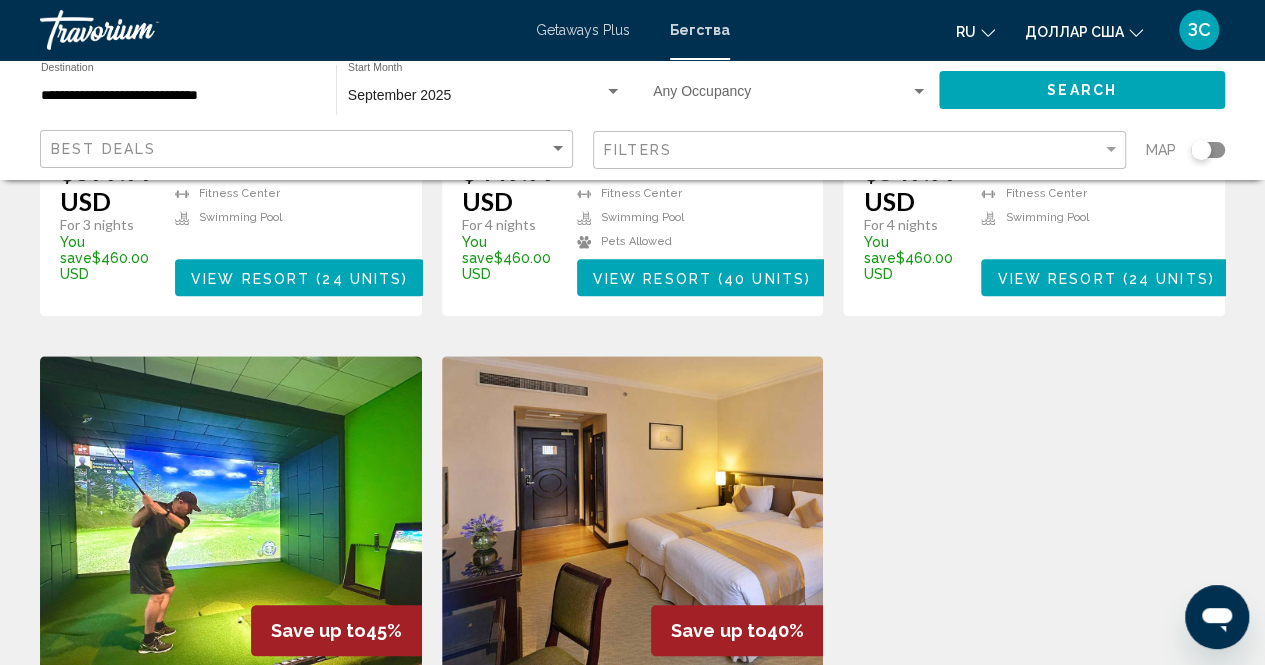 scroll, scrollTop: 900, scrollLeft: 0, axis: vertical 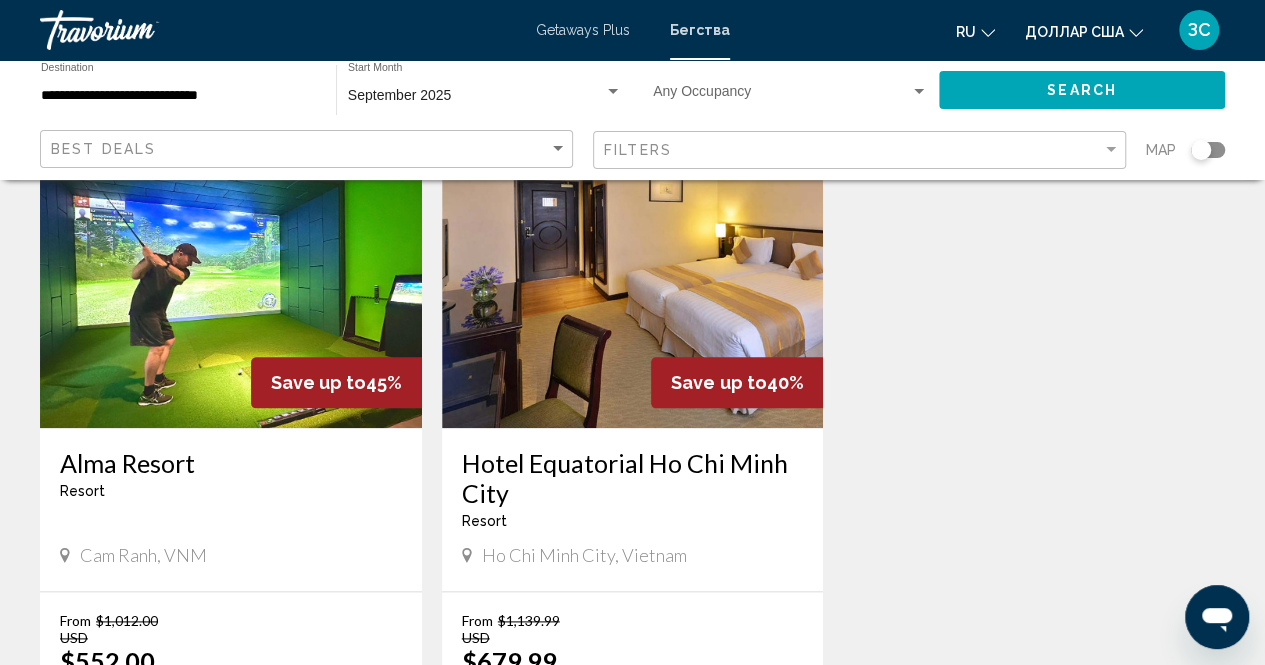 click at bounding box center (231, 268) 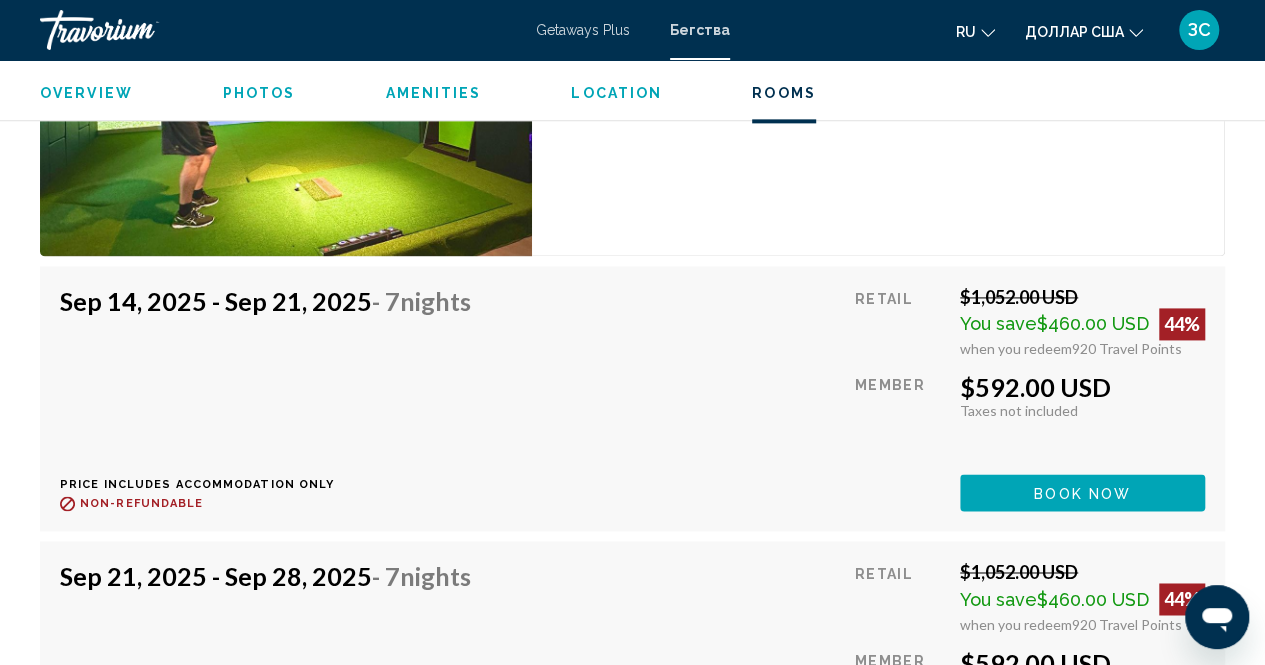 scroll, scrollTop: 5002, scrollLeft: 0, axis: vertical 